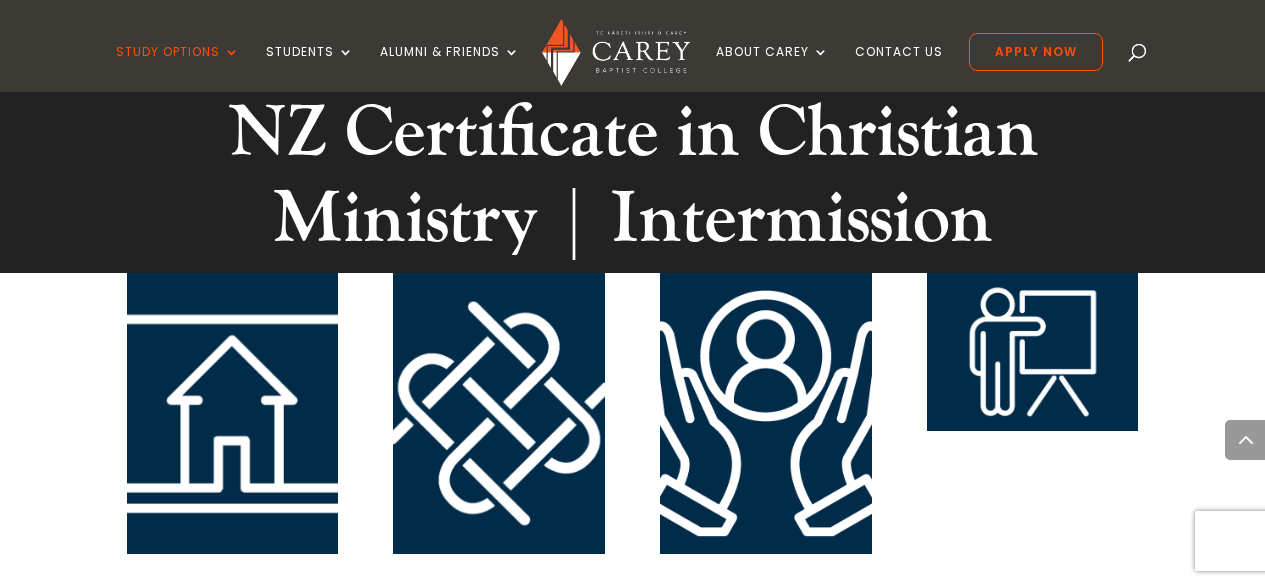 scroll, scrollTop: 3056, scrollLeft: 0, axis: vertical 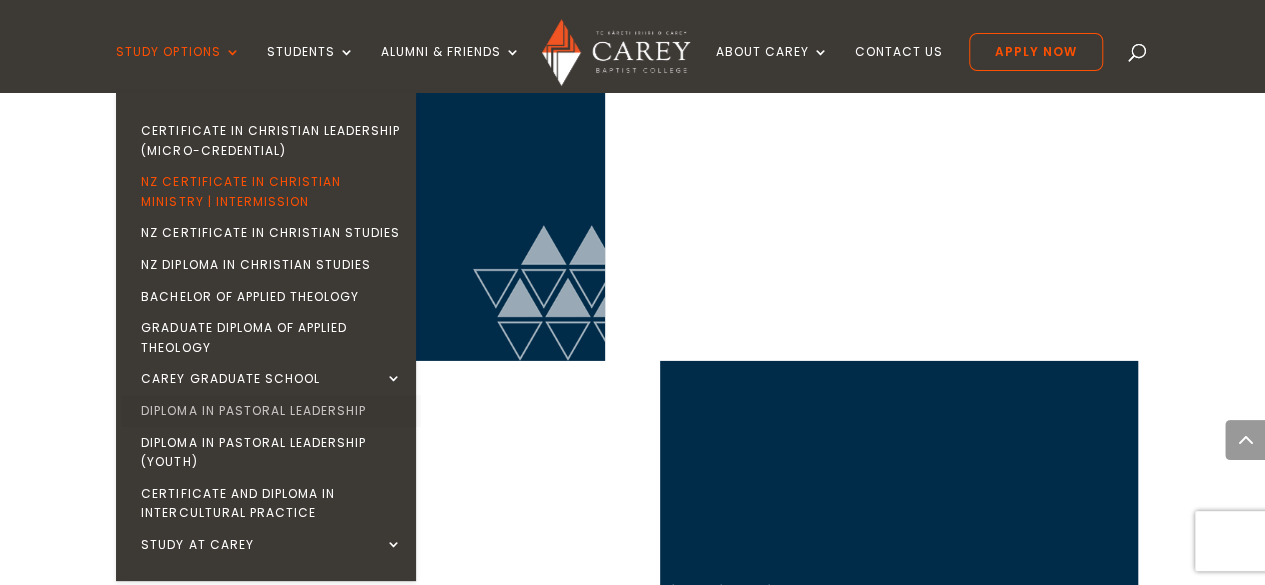 click on "Diploma in Pastoral Leadership" at bounding box center [271, 411] 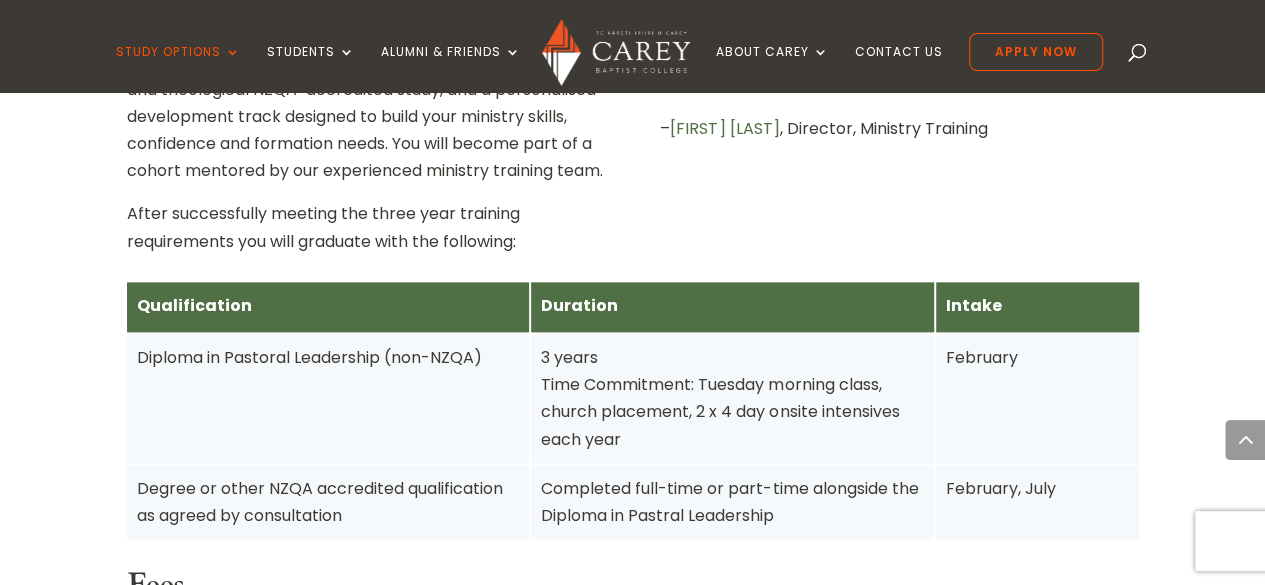 scroll, scrollTop: 1176, scrollLeft: 0, axis: vertical 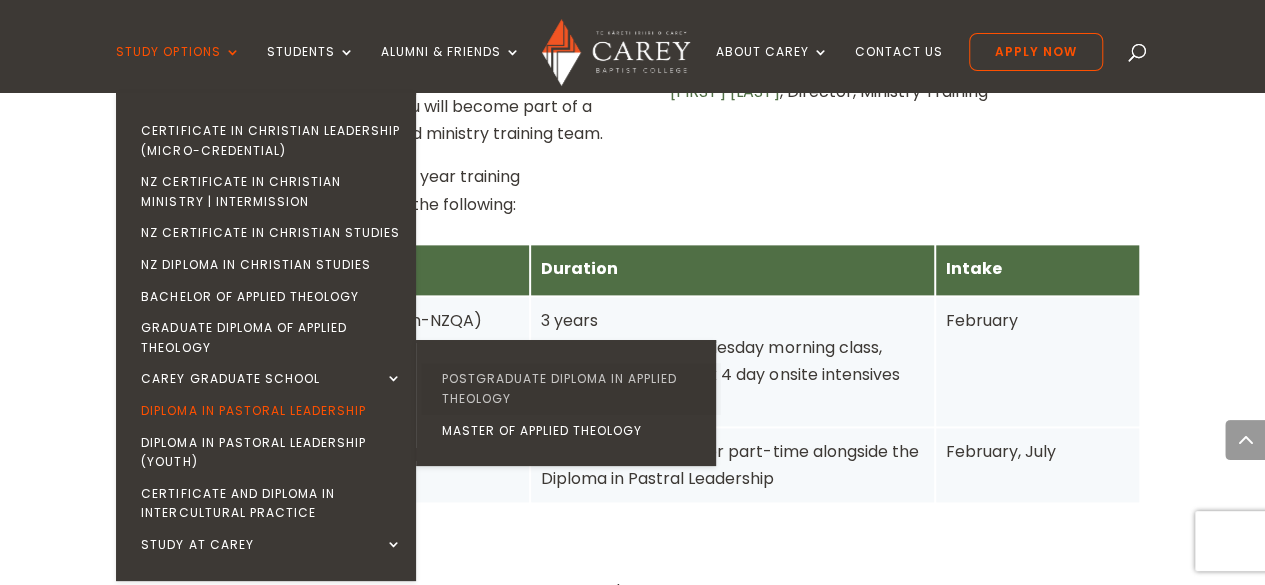 click on "Postgraduate Diploma in Applied Theology" at bounding box center [571, 388] 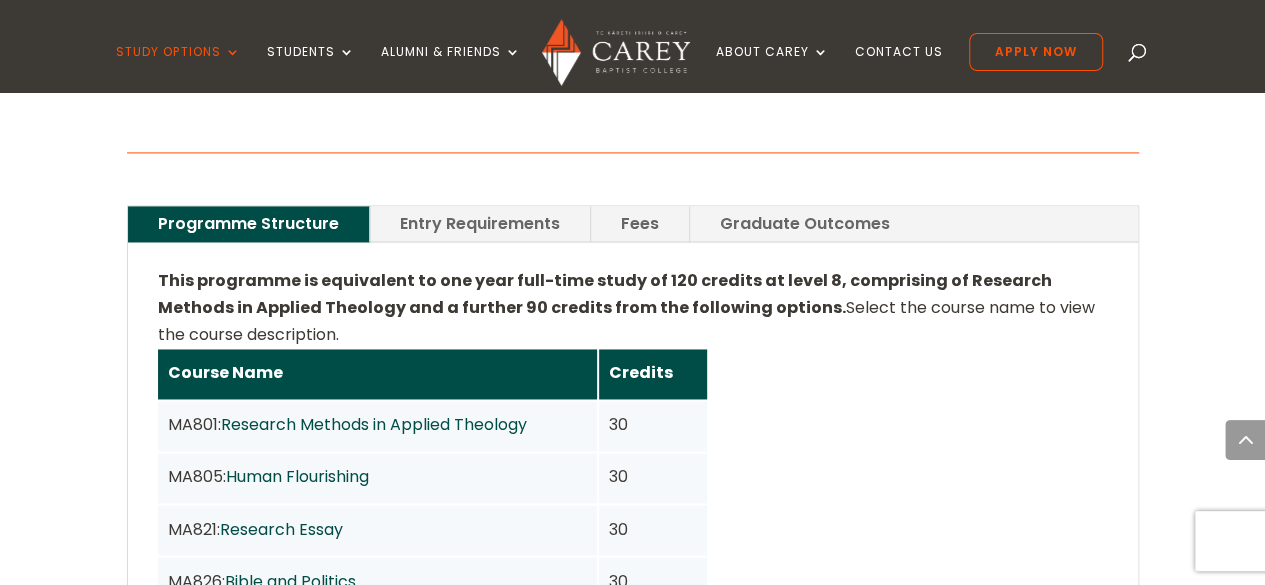 scroll, scrollTop: 1360, scrollLeft: 0, axis: vertical 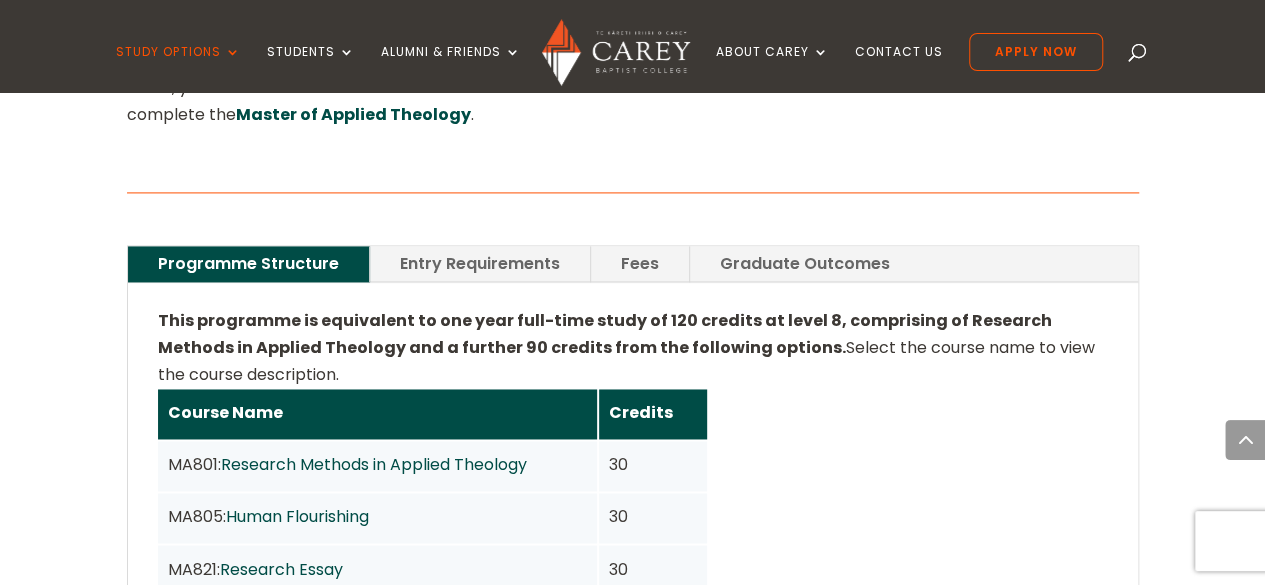 click on "Fees" at bounding box center [640, 263] 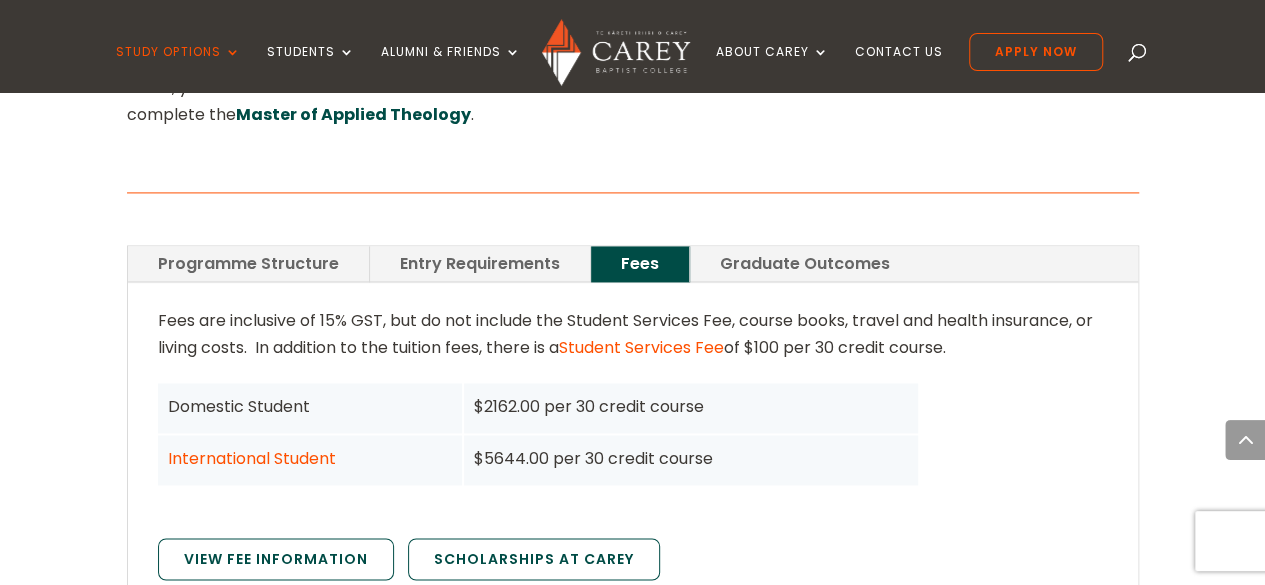 click on "Programme Structure" at bounding box center (248, 263) 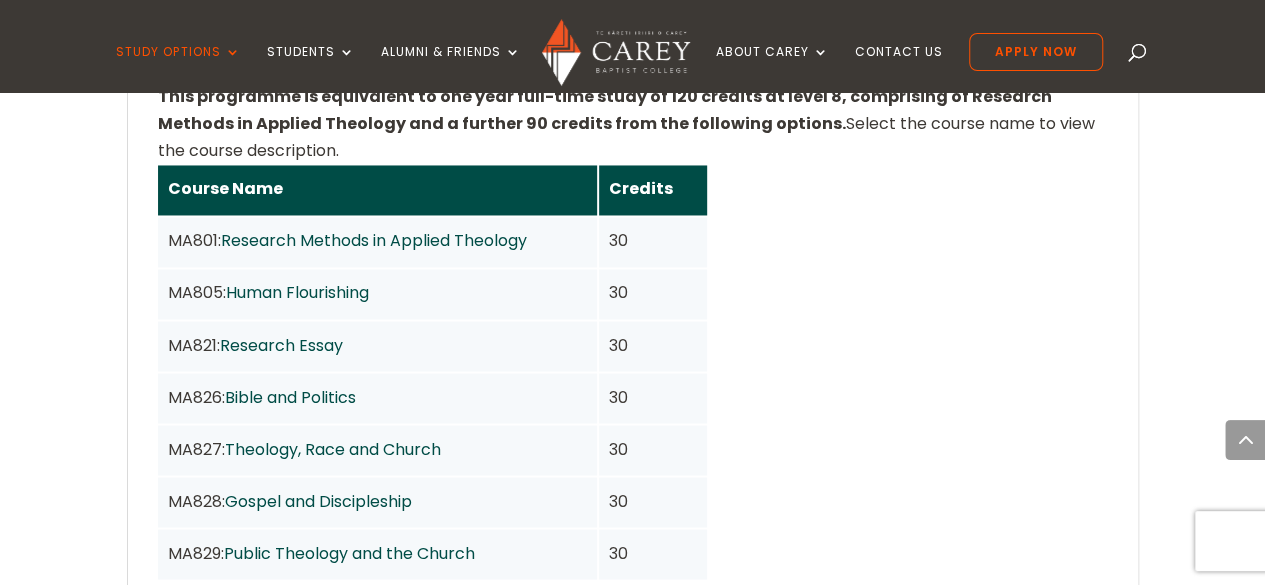 click on "This programme is equivalent to one year full-time study of 120 credits at level 8, comprising of Research Methods in Applied Theology and a further 90 credits from the following options.  Select the course name to view the course description.
Course Name
Credits
MA801:  Research Methods in Applied Theology
30
MA805:  Human Flourishing
30
MA821:  Research Essay
30
MA826:  Bible and Politics
30
MA827:  Theology, Race and Church
30
MA828:  Gospel and Discipleship
30
MA829:  Public Theology and the Church
30
To see which courses are currently available, check this year’s timetable.
View Timetable
Programme Regulations" at bounding box center (633, 419) 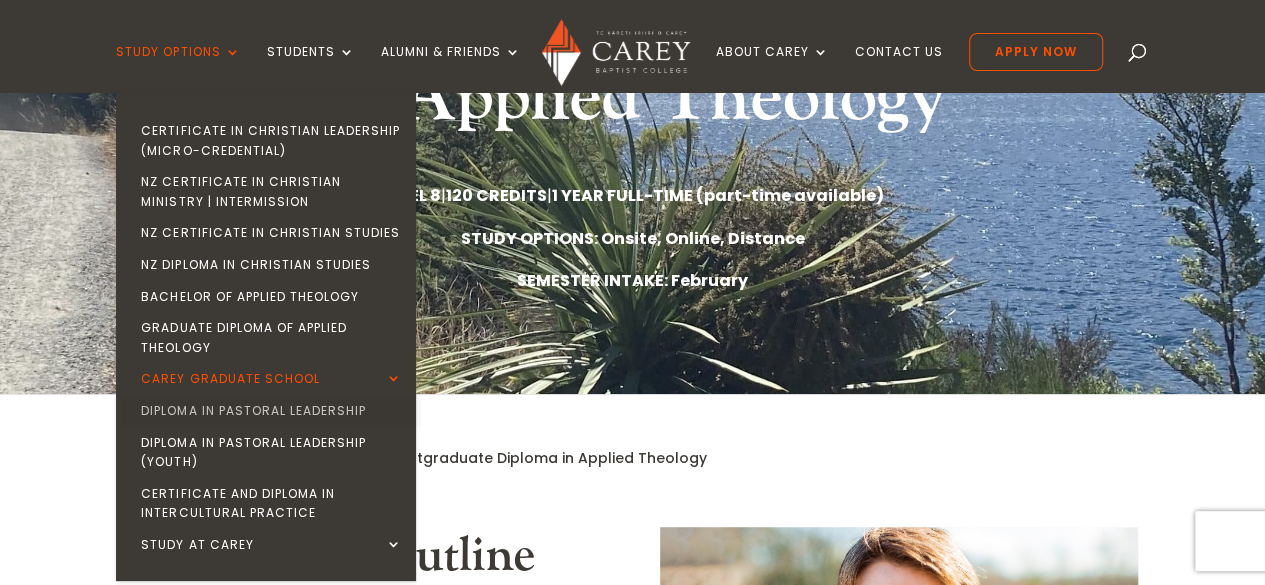 scroll, scrollTop: 390, scrollLeft: 0, axis: vertical 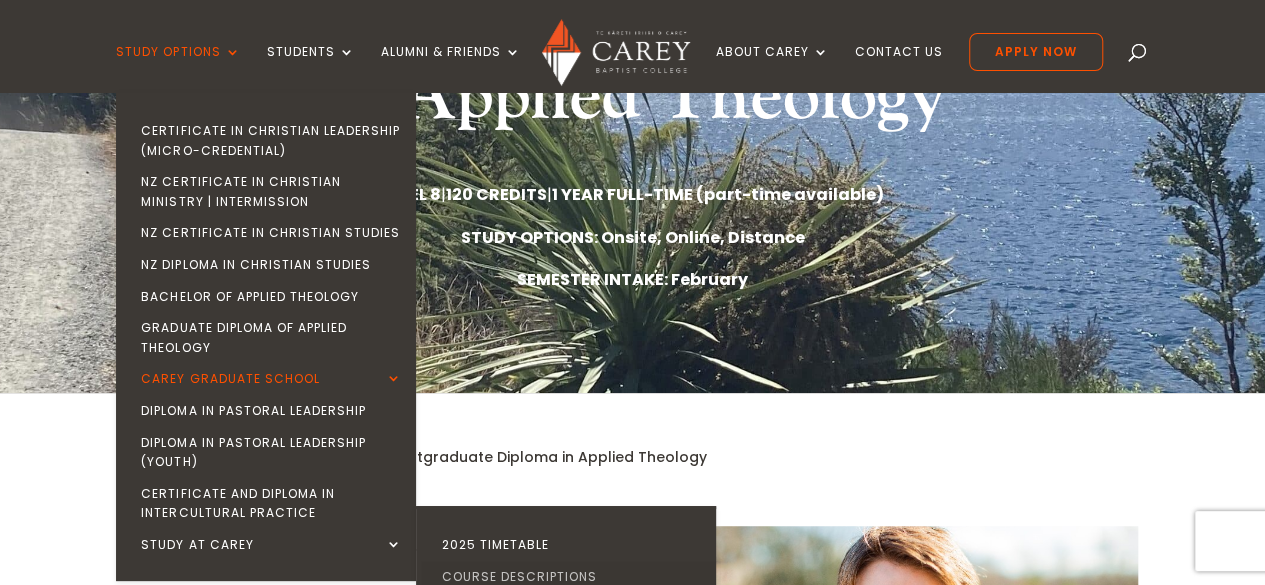 click on "Course Descriptions" at bounding box center (571, 577) 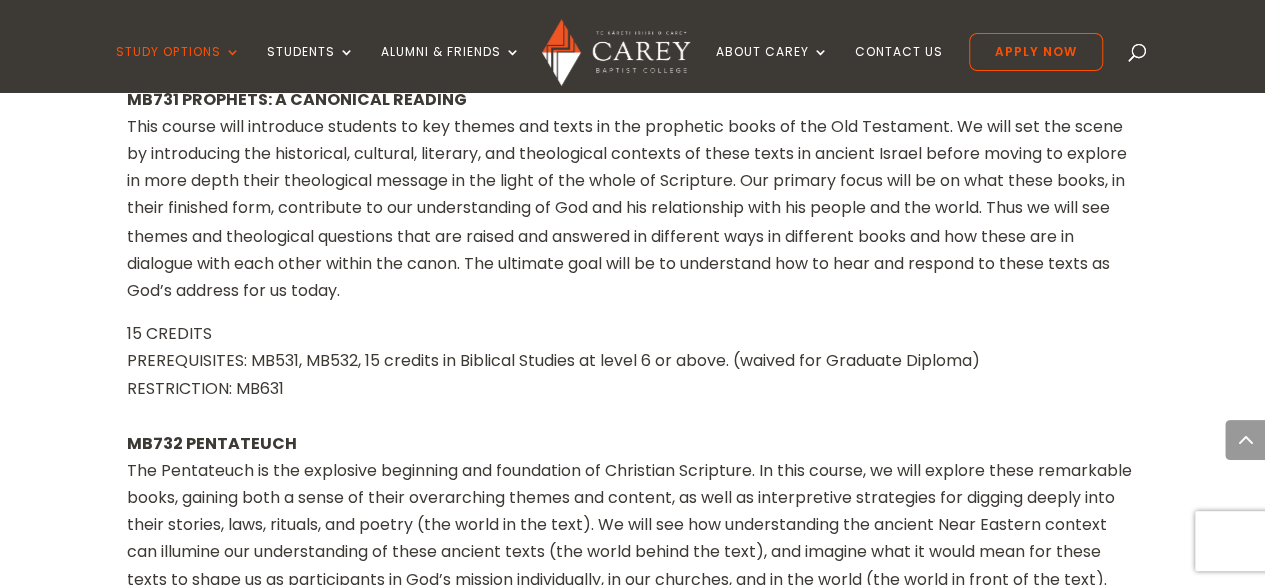 scroll, scrollTop: 5451, scrollLeft: 0, axis: vertical 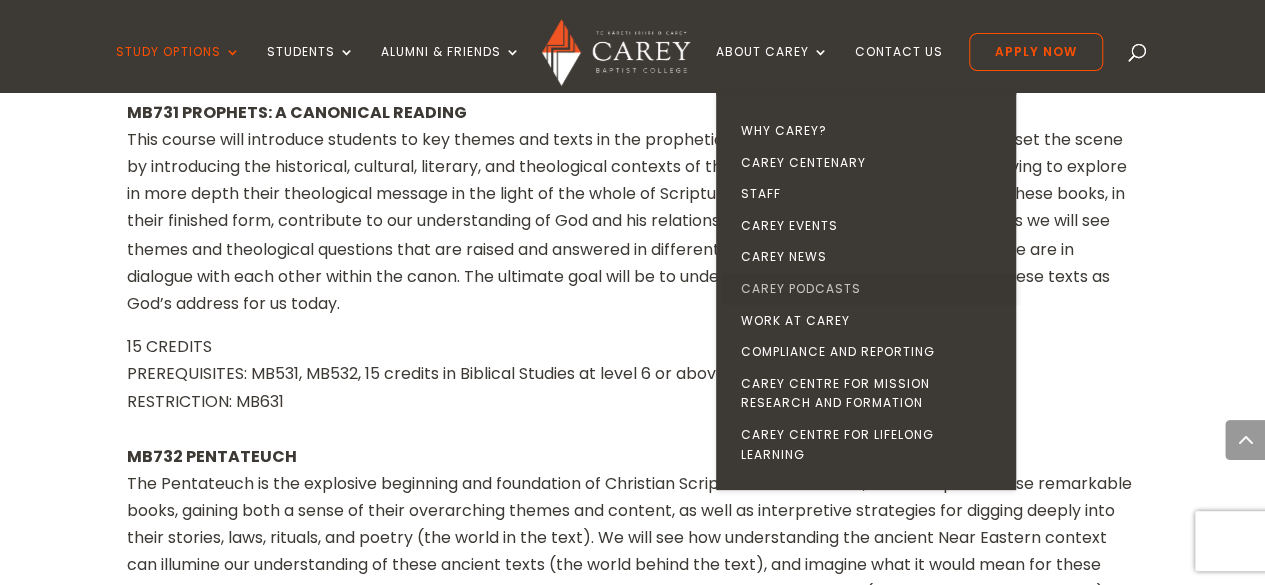 click on "Carey Podcasts" at bounding box center (871, 289) 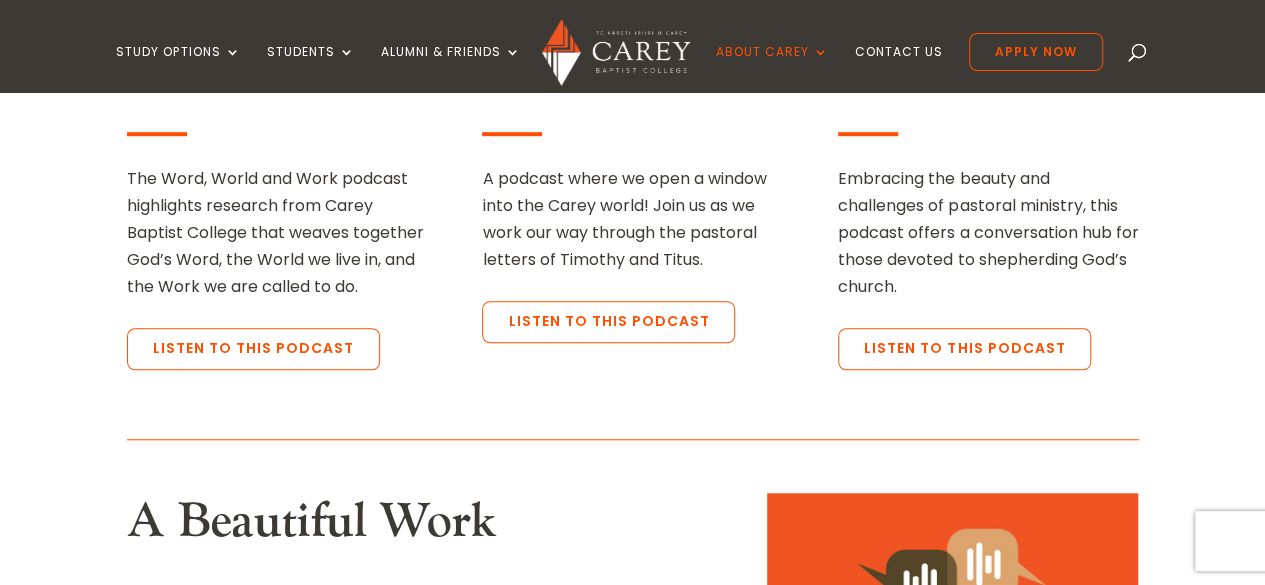 scroll, scrollTop: 600, scrollLeft: 0, axis: vertical 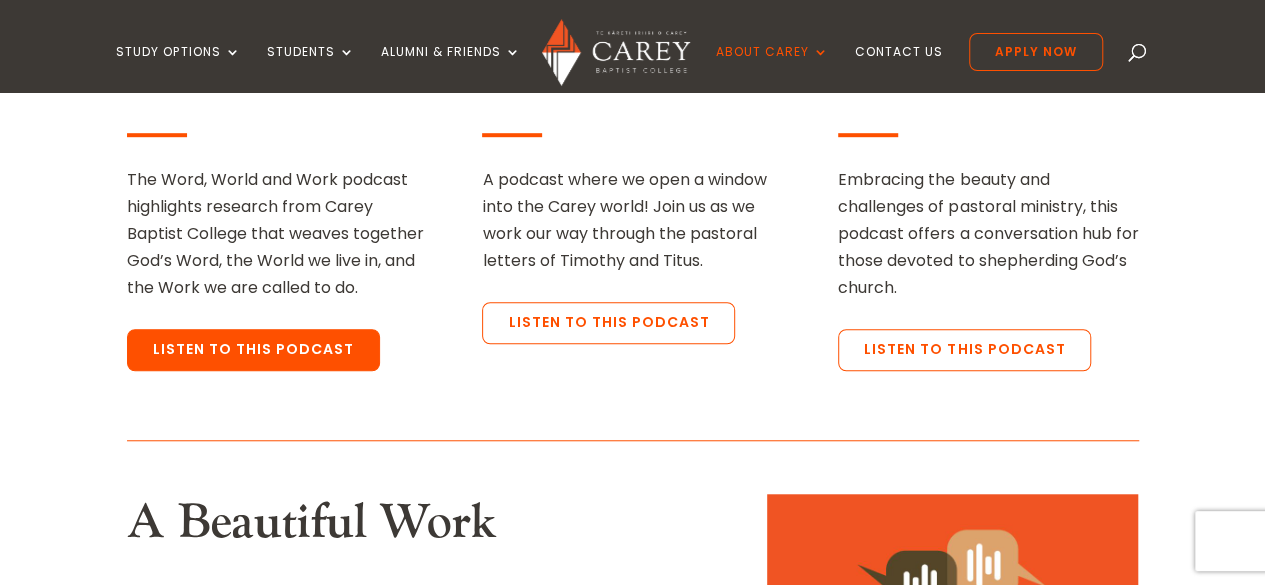 click on "Listen to this podcast" at bounding box center (253, 350) 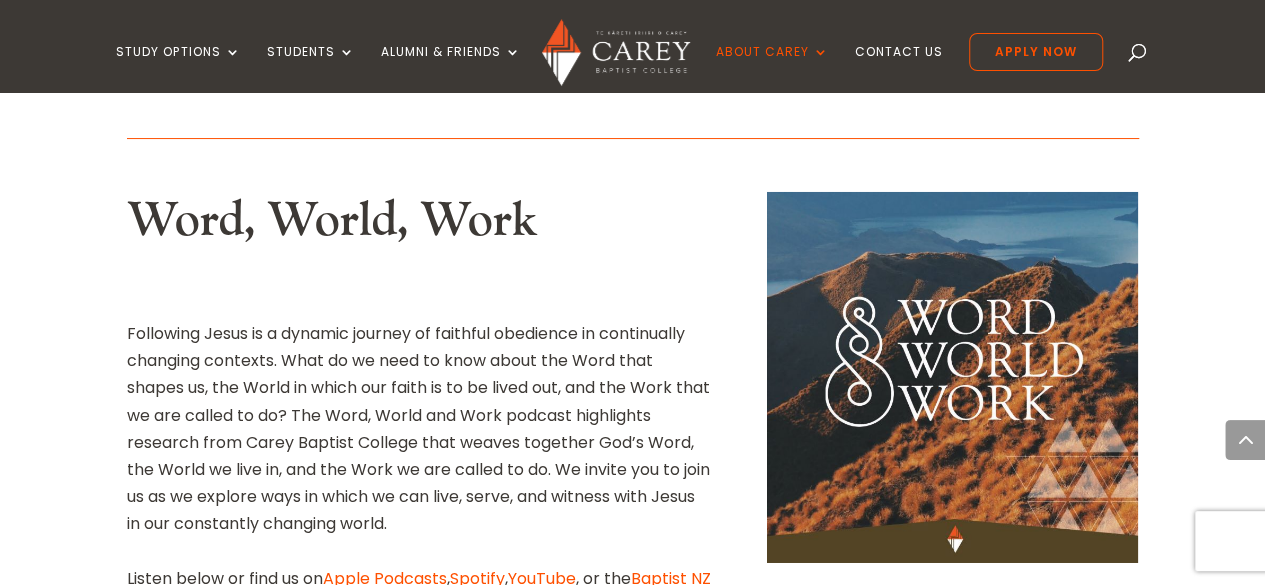 scroll, scrollTop: 3824, scrollLeft: 0, axis: vertical 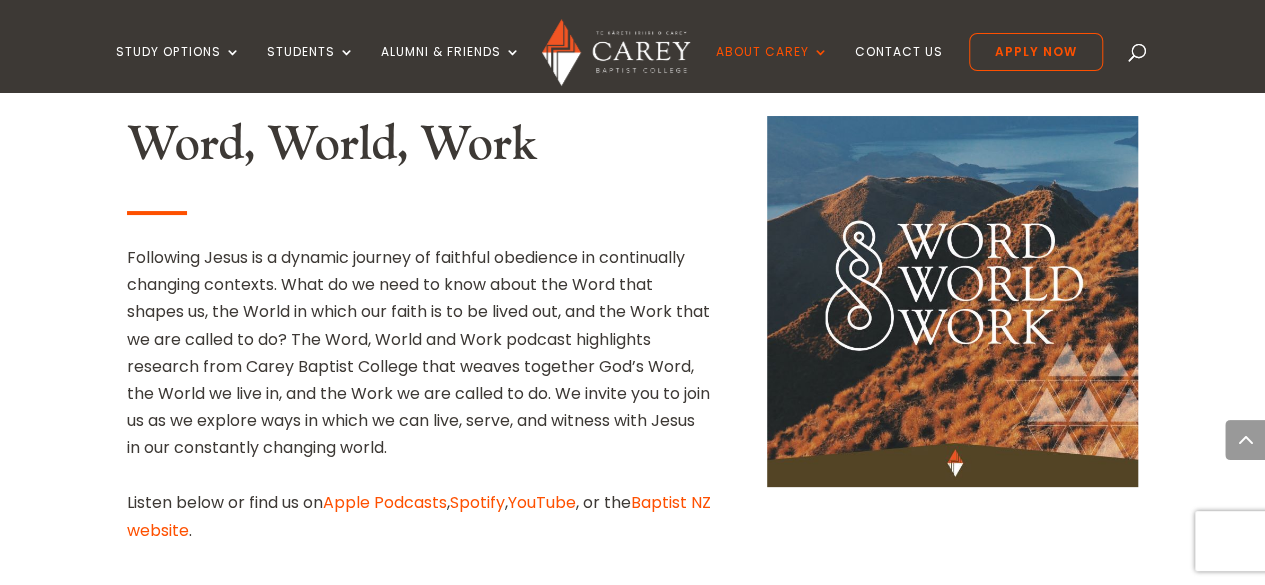 click on "YouTube" at bounding box center [542, 502] 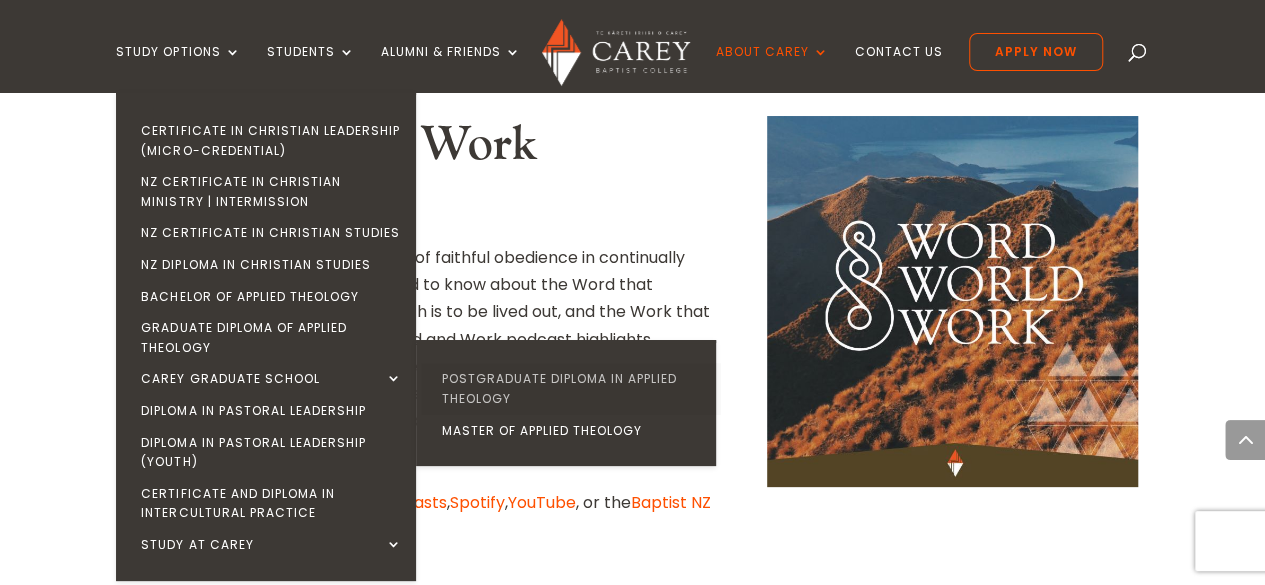 click on "Postgraduate Diploma in Applied Theology" at bounding box center [571, 388] 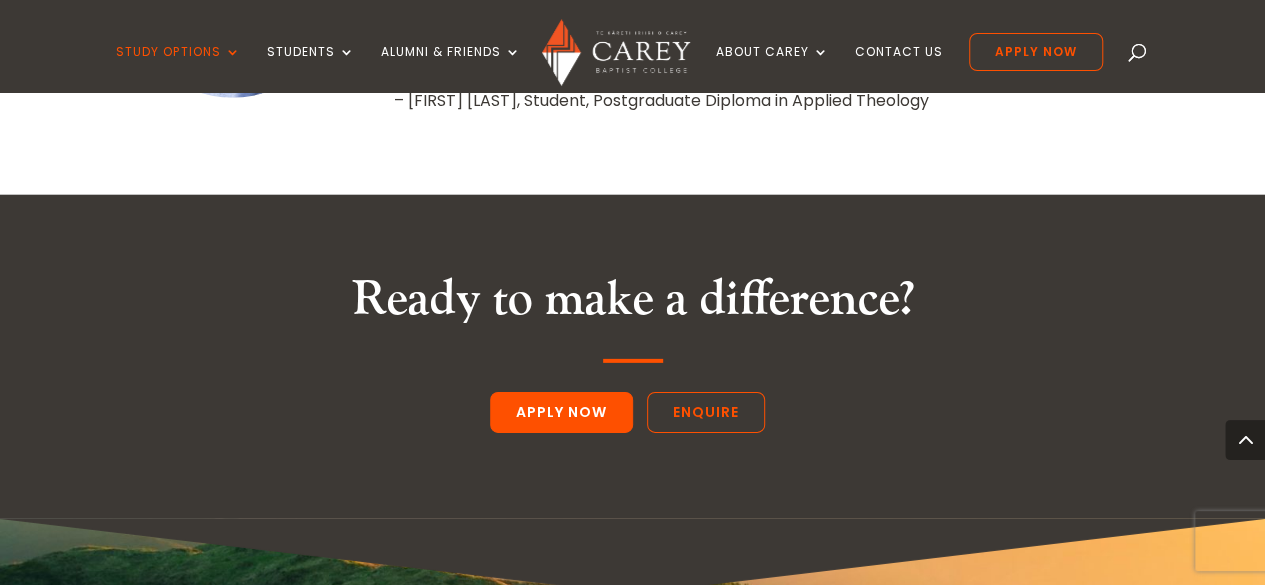 scroll, scrollTop: 2960, scrollLeft: 0, axis: vertical 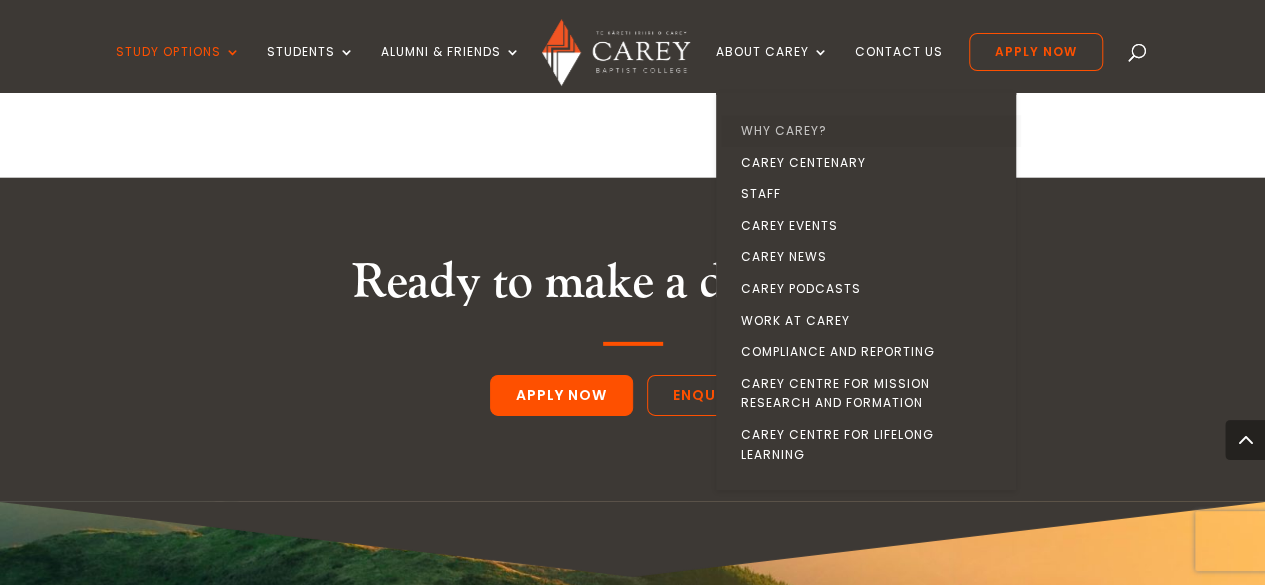 click on "Why Carey?" at bounding box center (871, 131) 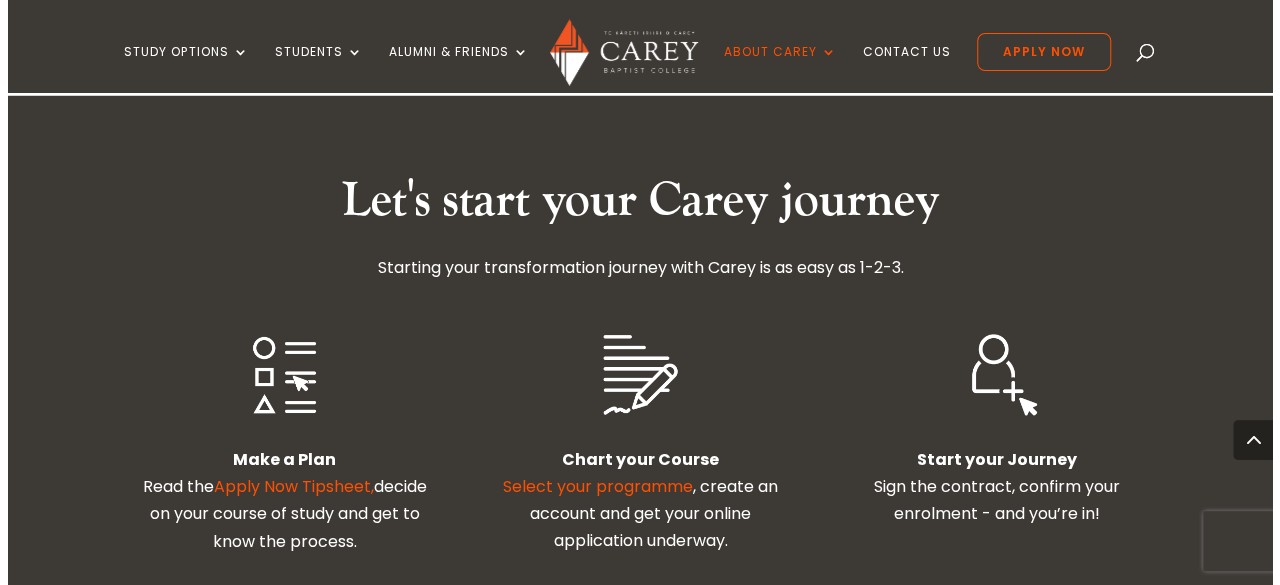 scroll, scrollTop: 3280, scrollLeft: 0, axis: vertical 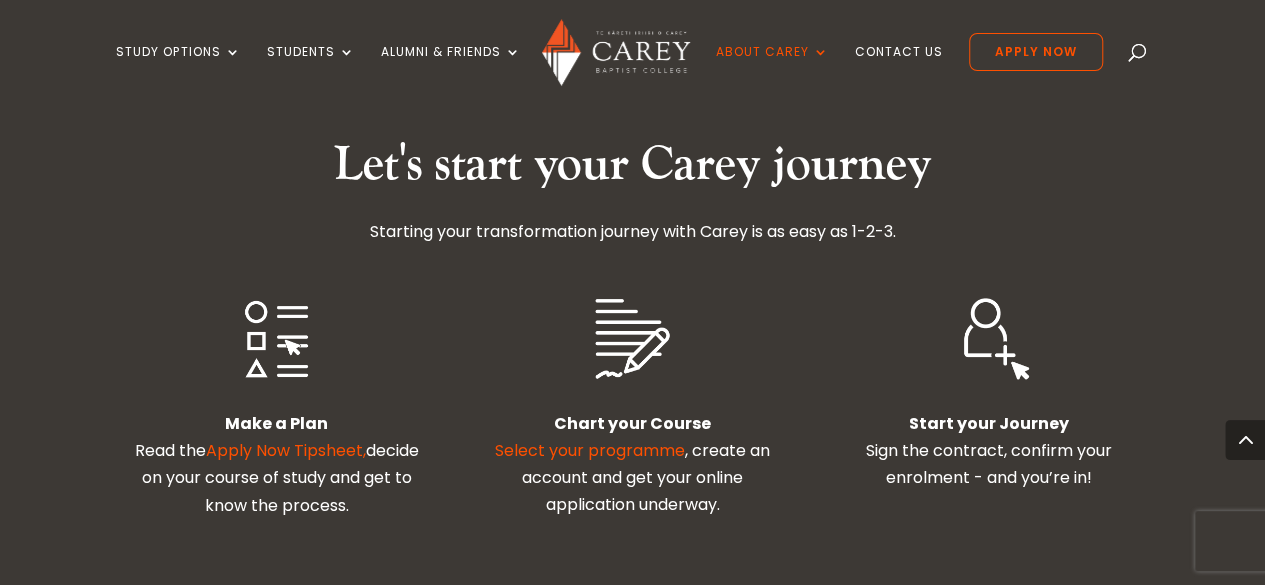 click on "Select your programme" at bounding box center (590, 450) 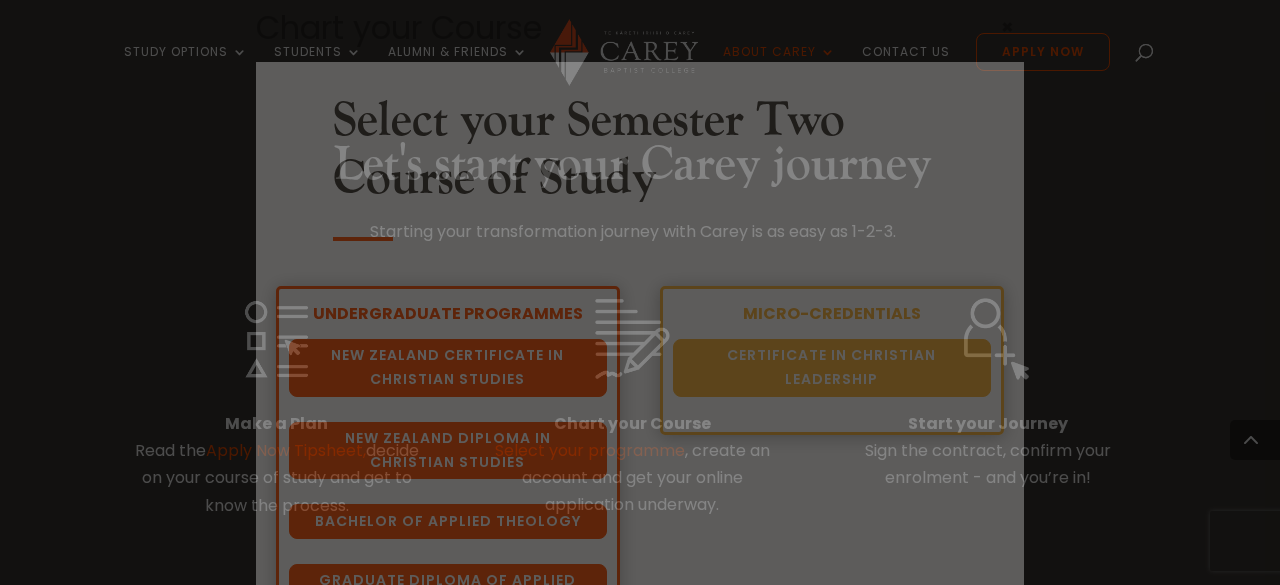 scroll, scrollTop: 56, scrollLeft: 0, axis: vertical 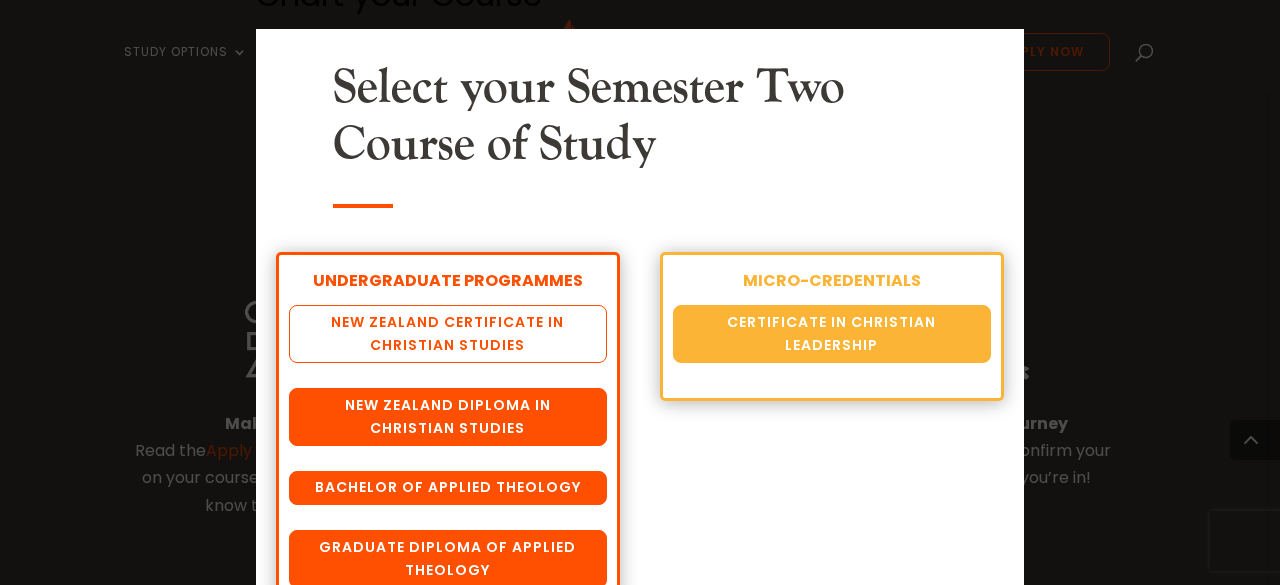click on "New Zealand Certificate in Christian Studies" at bounding box center (448, 334) 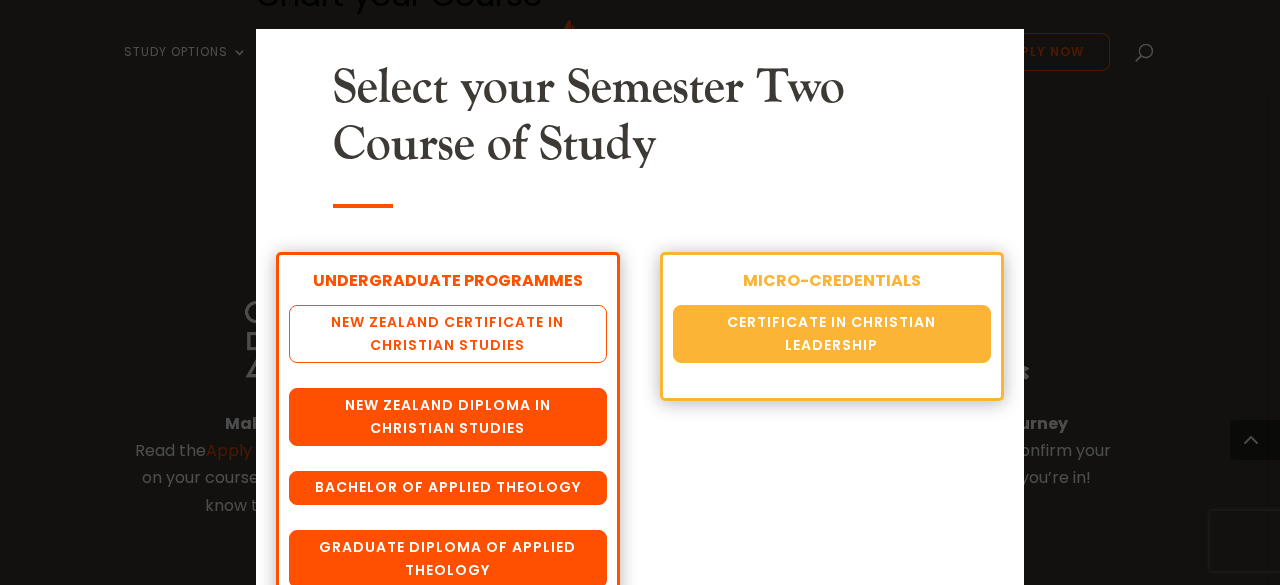 scroll, scrollTop: 78, scrollLeft: 0, axis: vertical 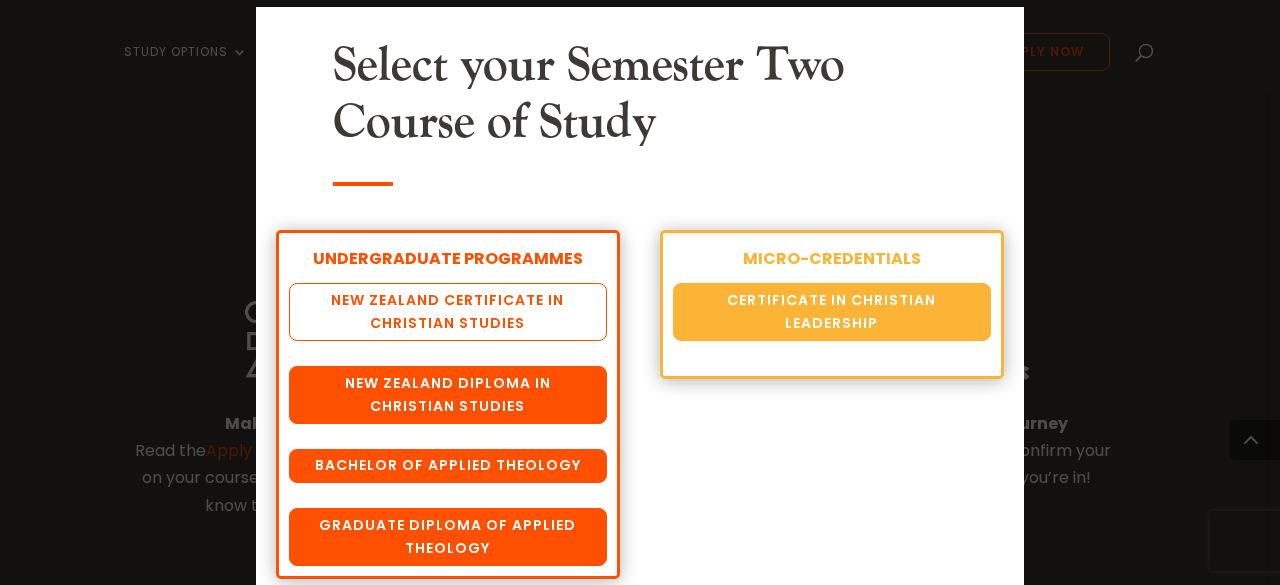 click on "New Zealand Certificate in Christian Studies" at bounding box center [448, 312] 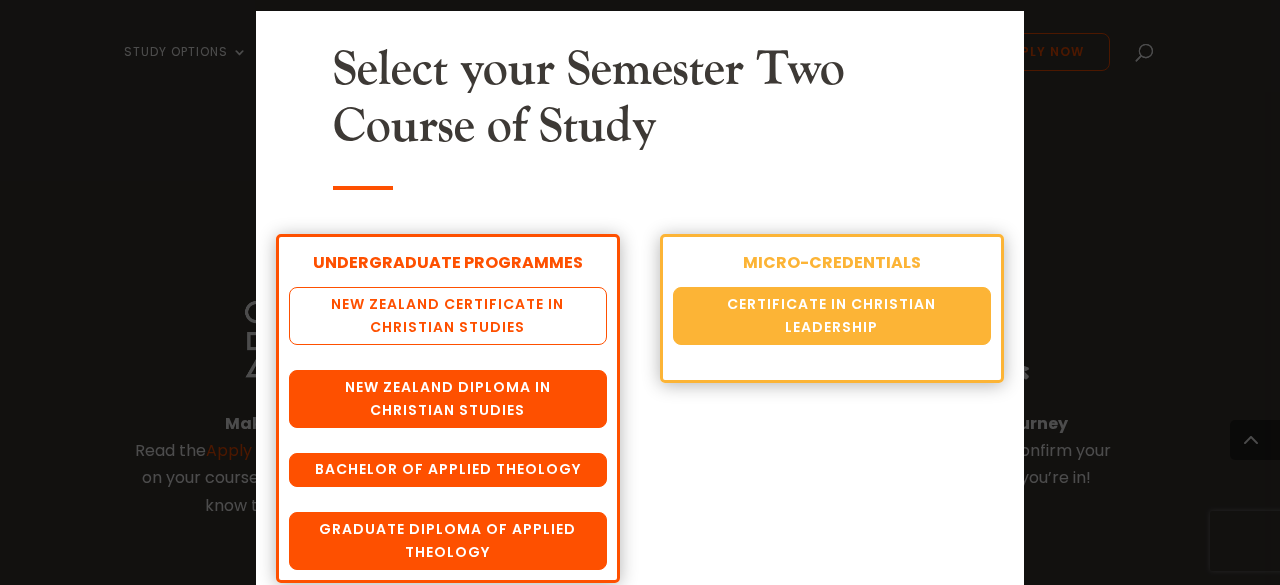 scroll, scrollTop: 77, scrollLeft: 0, axis: vertical 